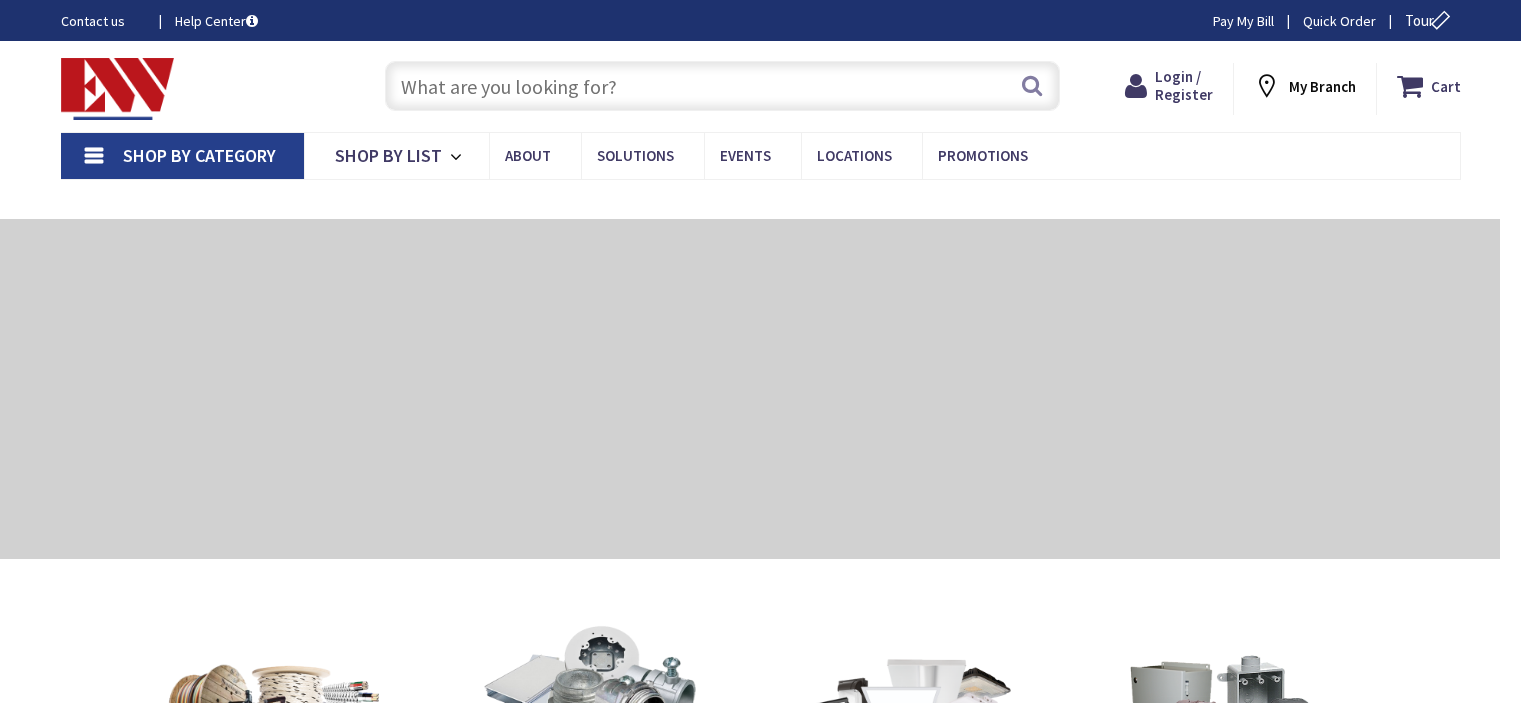 scroll, scrollTop: 0, scrollLeft: 0, axis: both 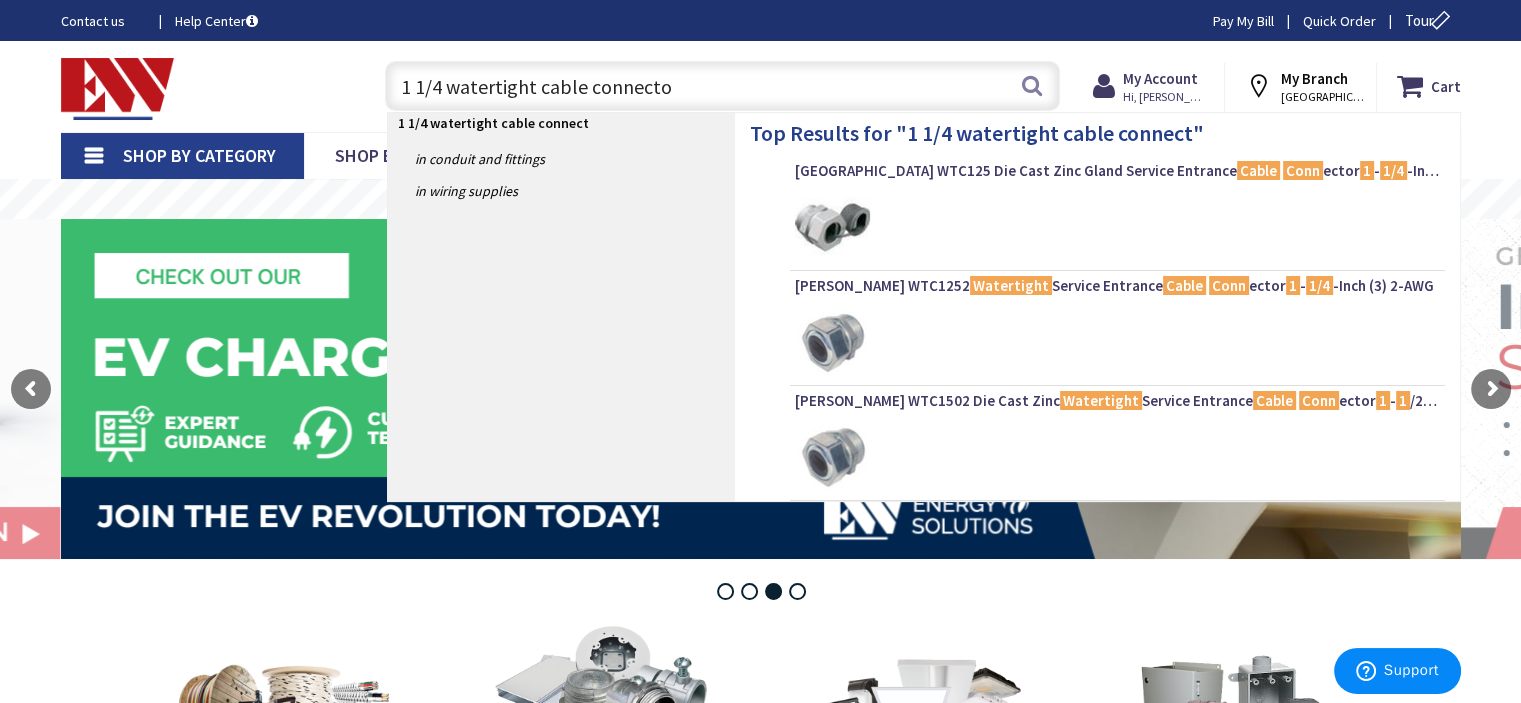 type on "1 1/4 watertight cable connector" 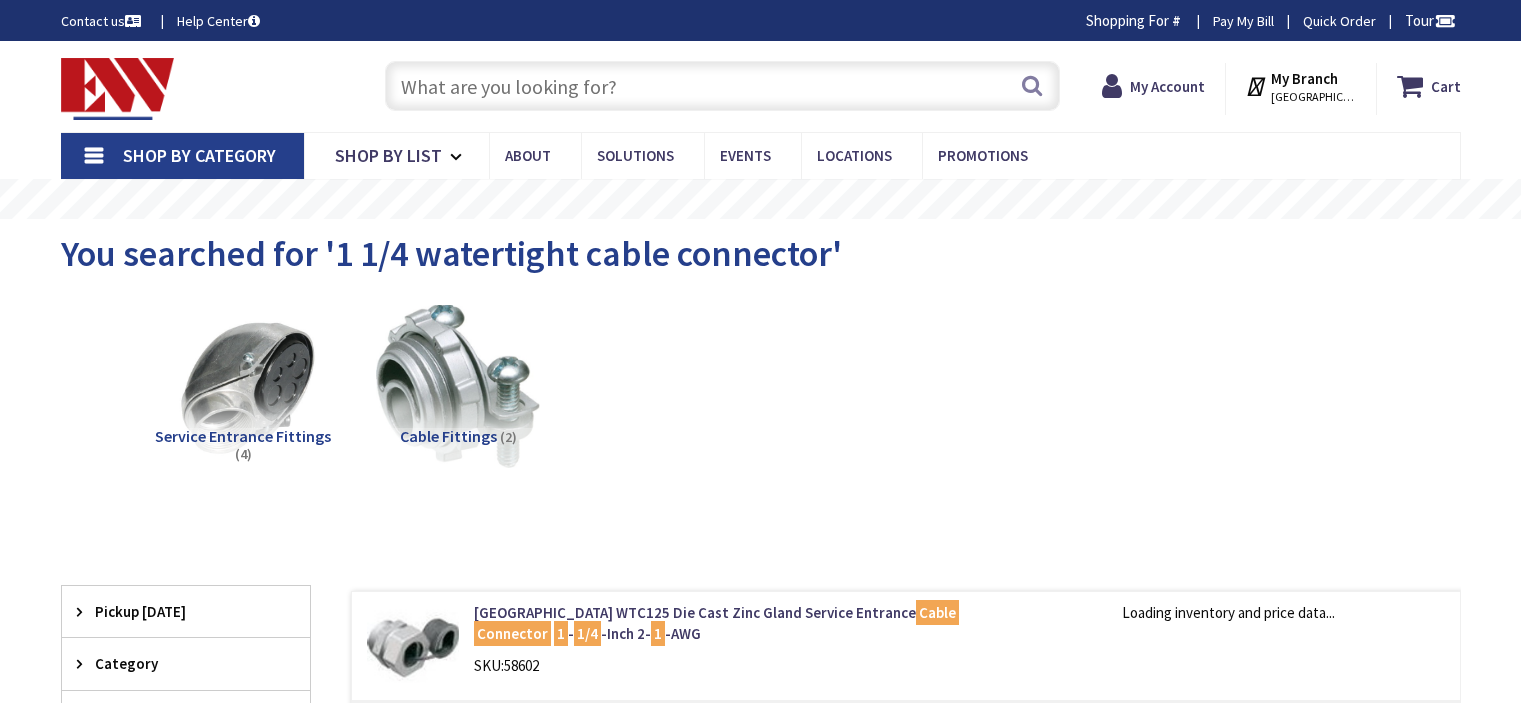 scroll, scrollTop: 0, scrollLeft: 0, axis: both 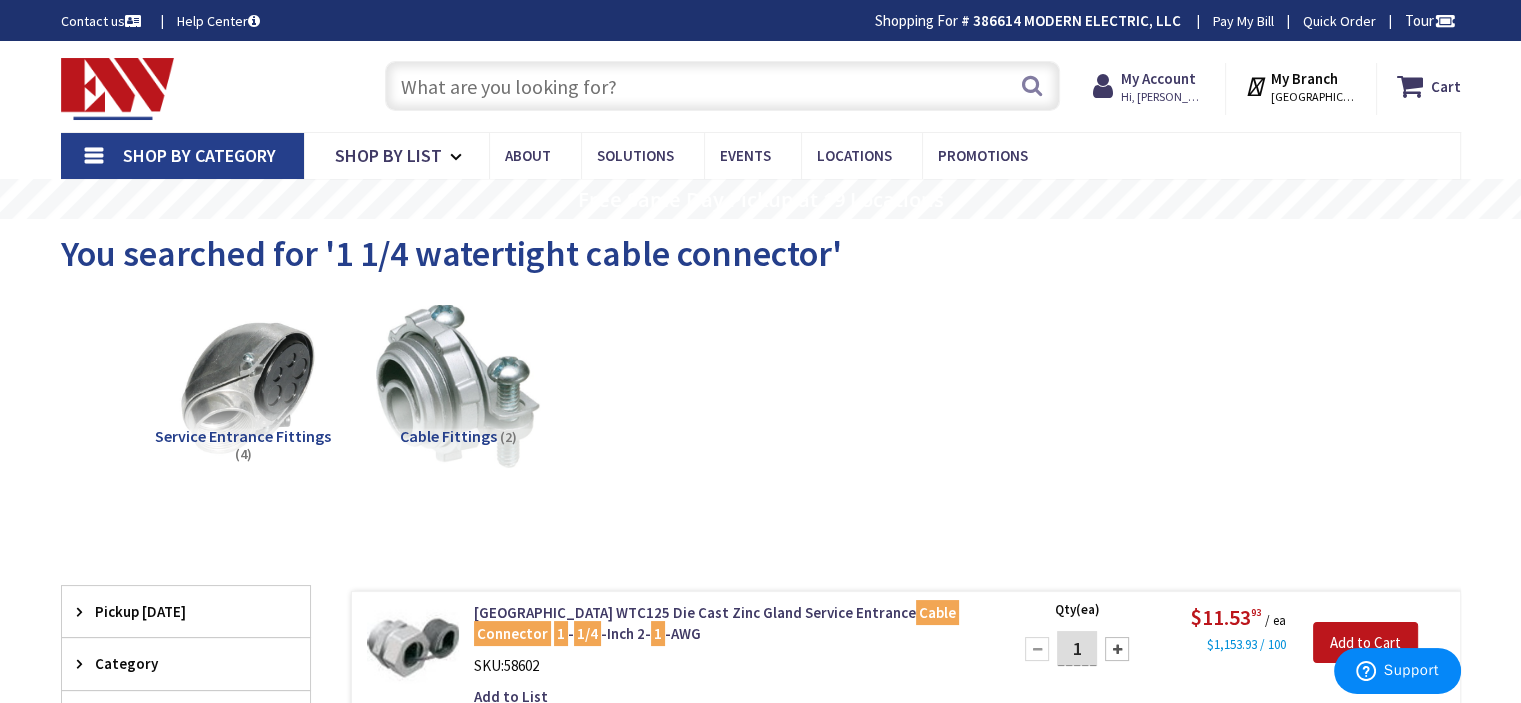click at bounding box center [722, 86] 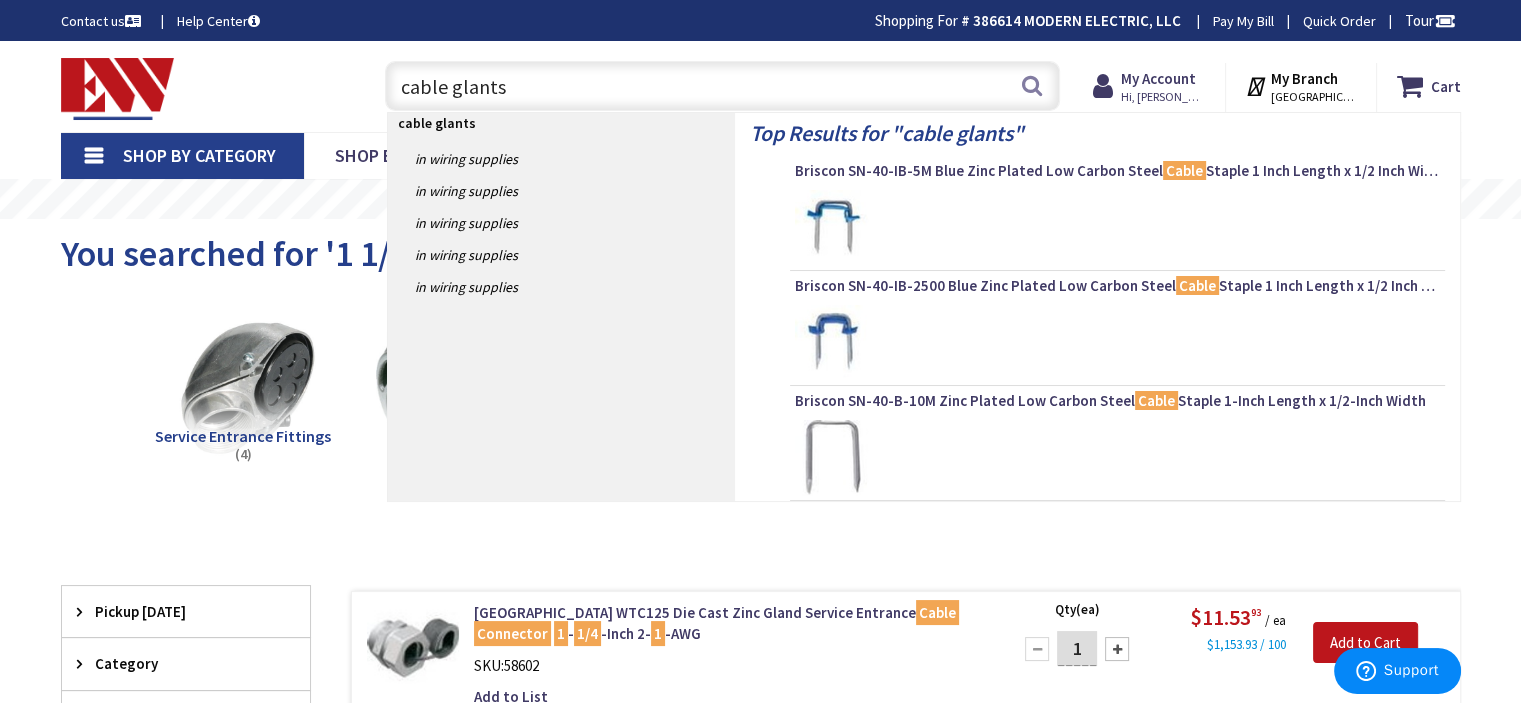 type on "cable glant" 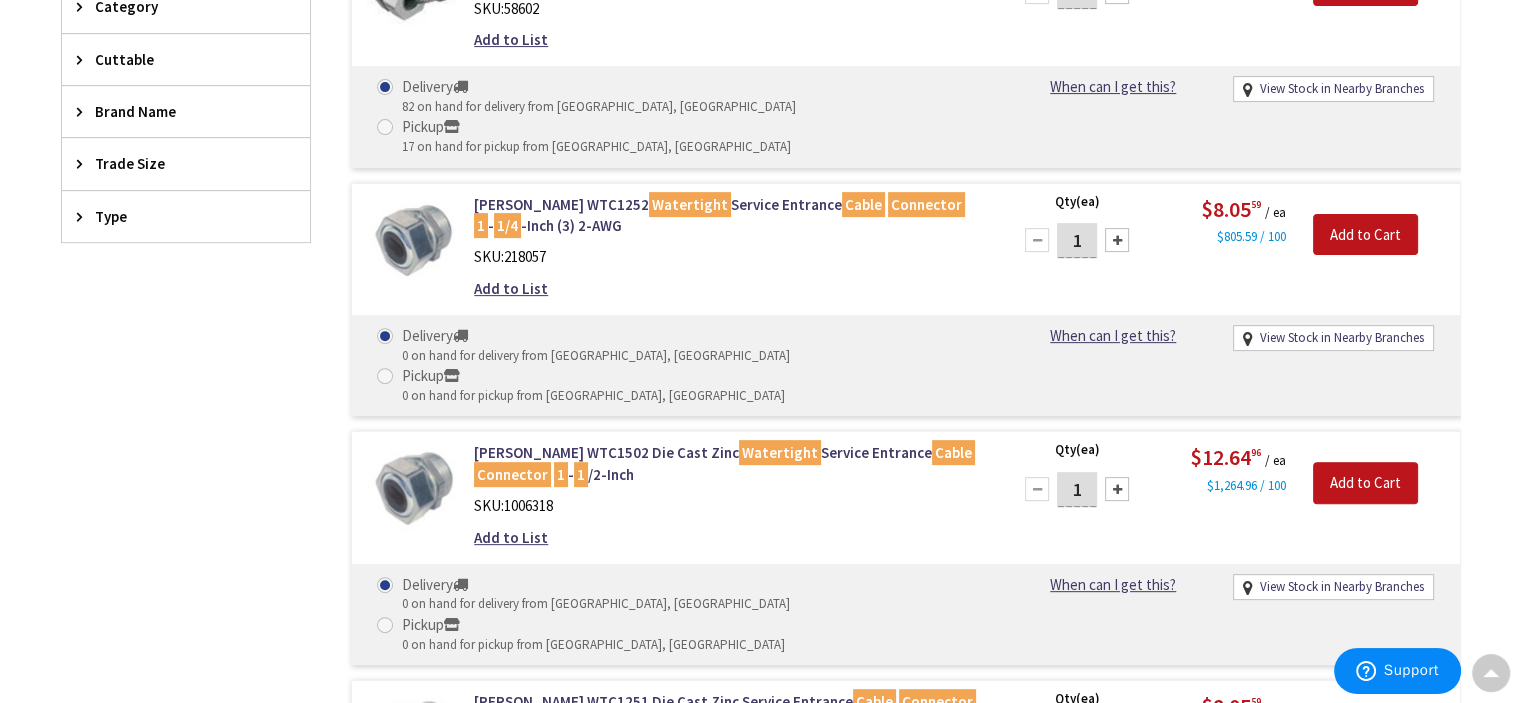 scroll, scrollTop: 666, scrollLeft: 0, axis: vertical 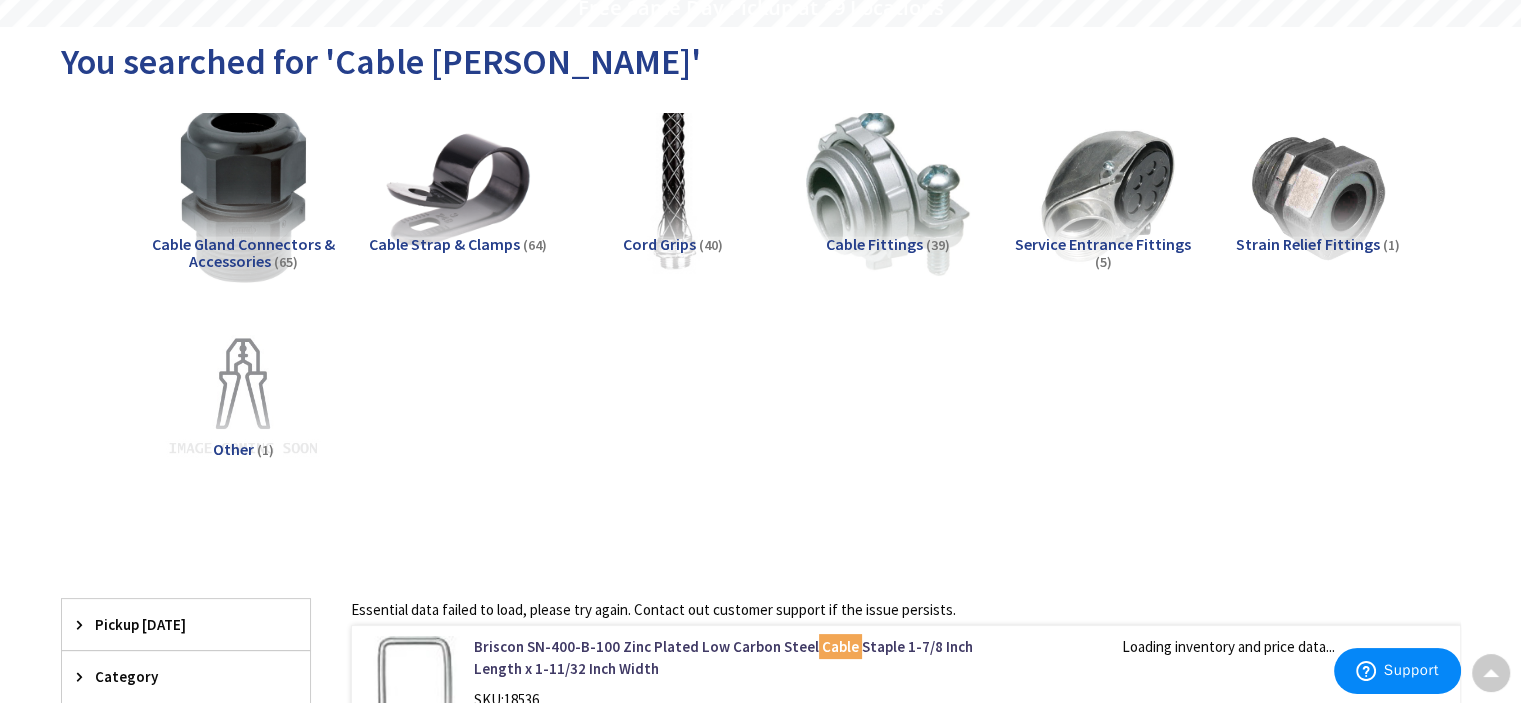 click at bounding box center (242, 193) 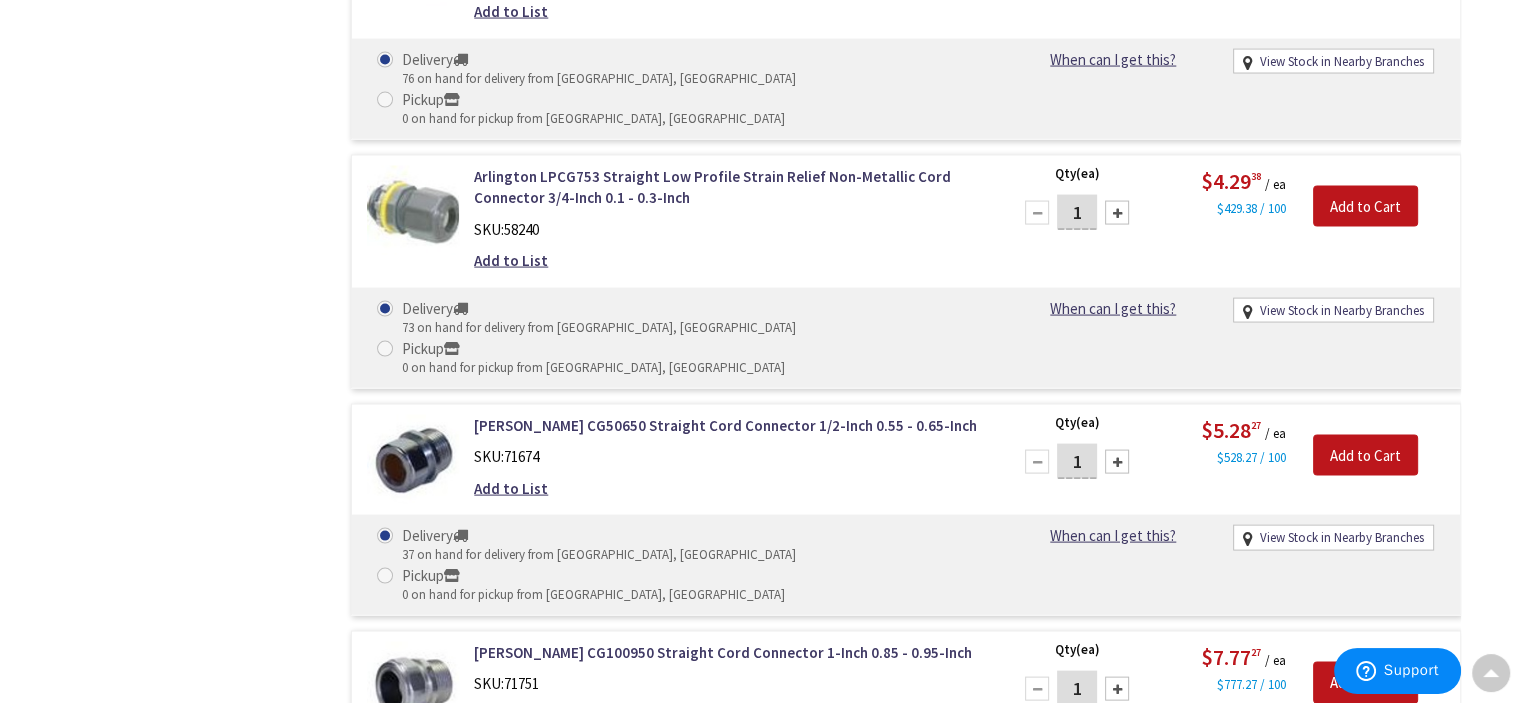 scroll, scrollTop: 4253, scrollLeft: 0, axis: vertical 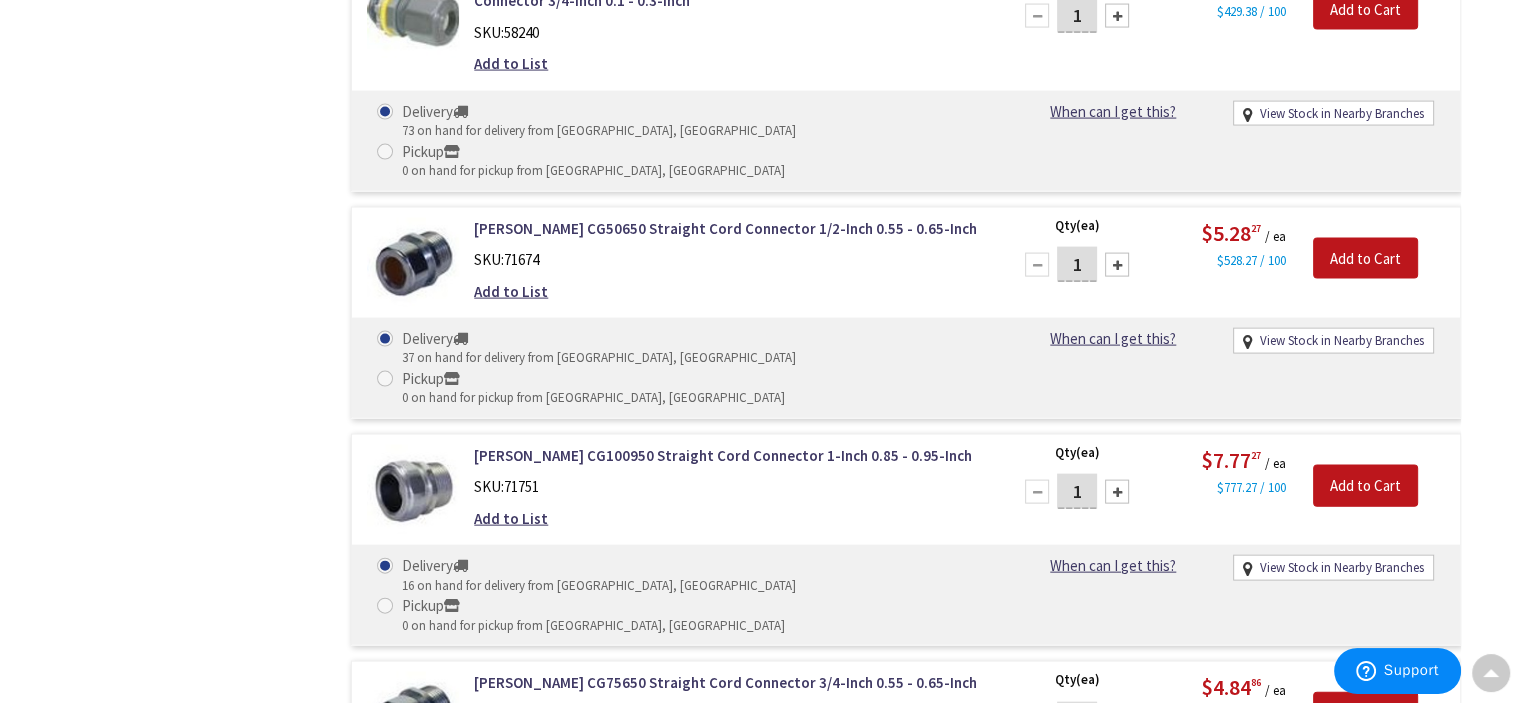 click on "[PERSON_NAME] CG1251150 Straight Cord Connector 1-1/4-Inch 1.05 - 1.15-Inch" at bounding box center (728, 1148) 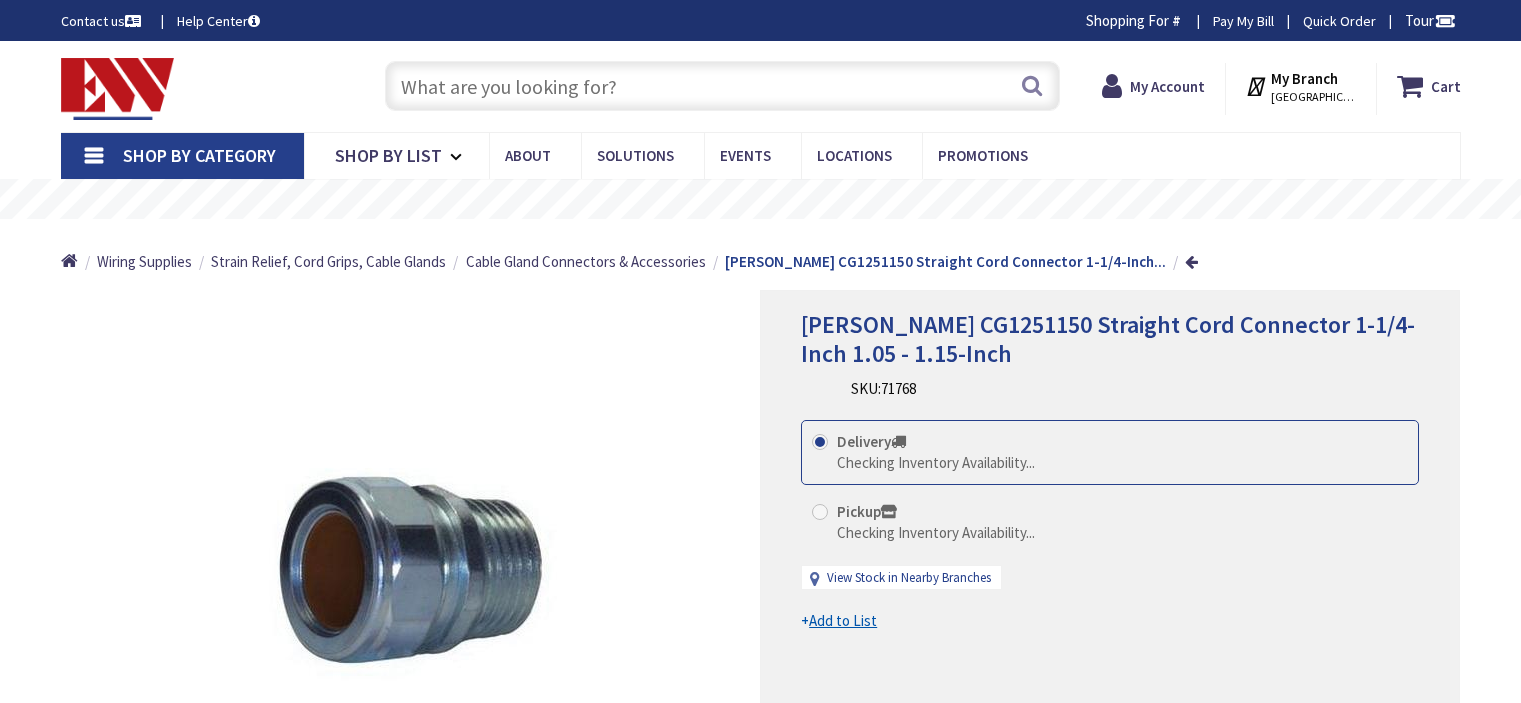 scroll, scrollTop: 0, scrollLeft: 0, axis: both 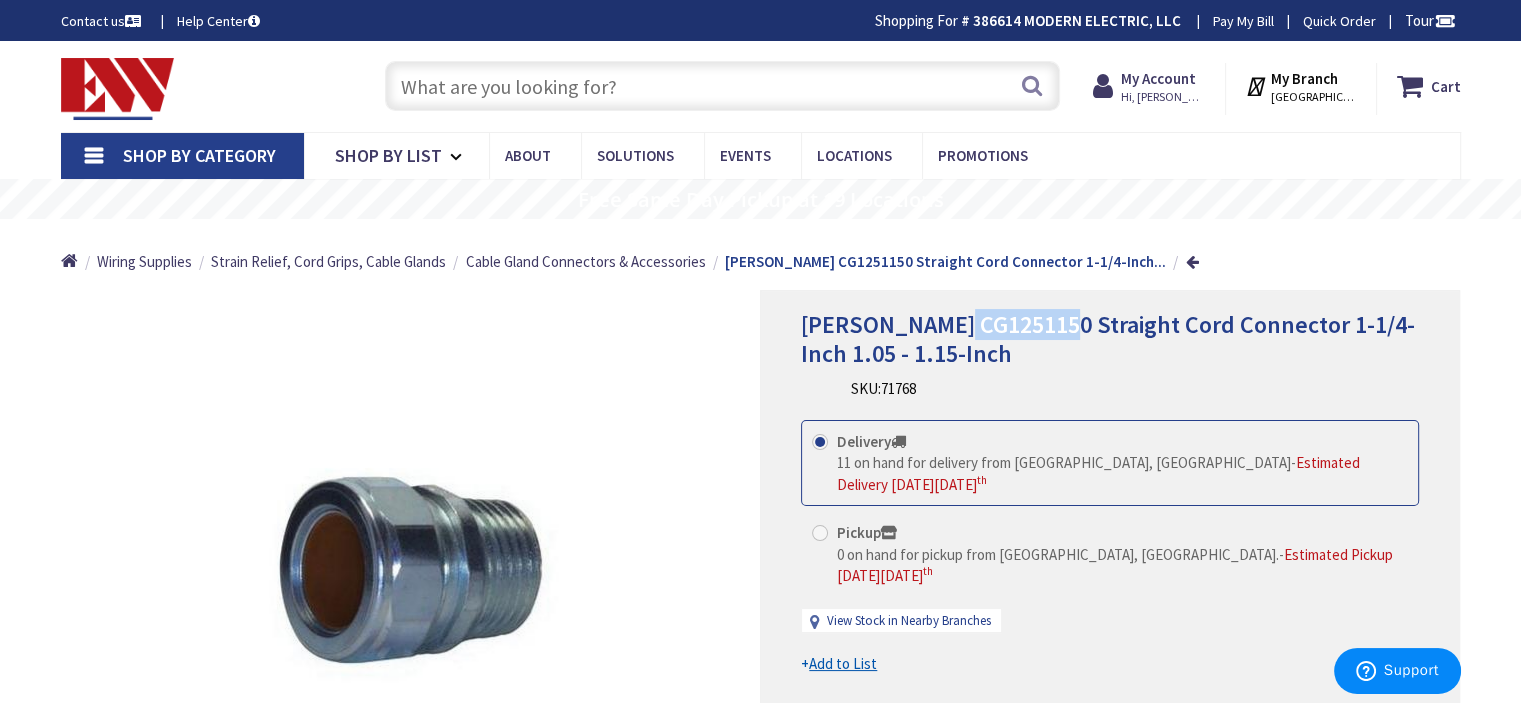 drag, startPoint x: 1057, startPoint y: 323, endPoint x: 943, endPoint y: 324, distance: 114.00439 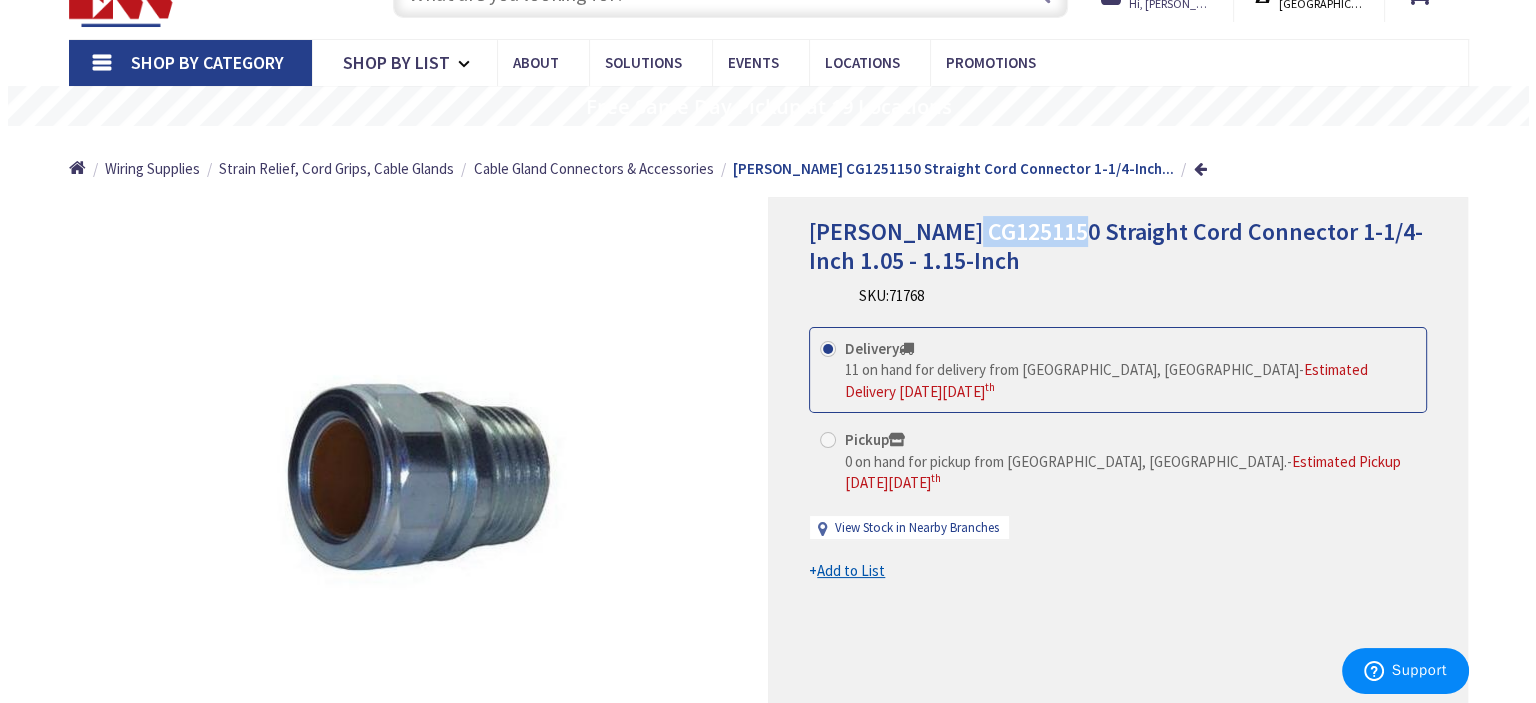 scroll, scrollTop: 0, scrollLeft: 0, axis: both 